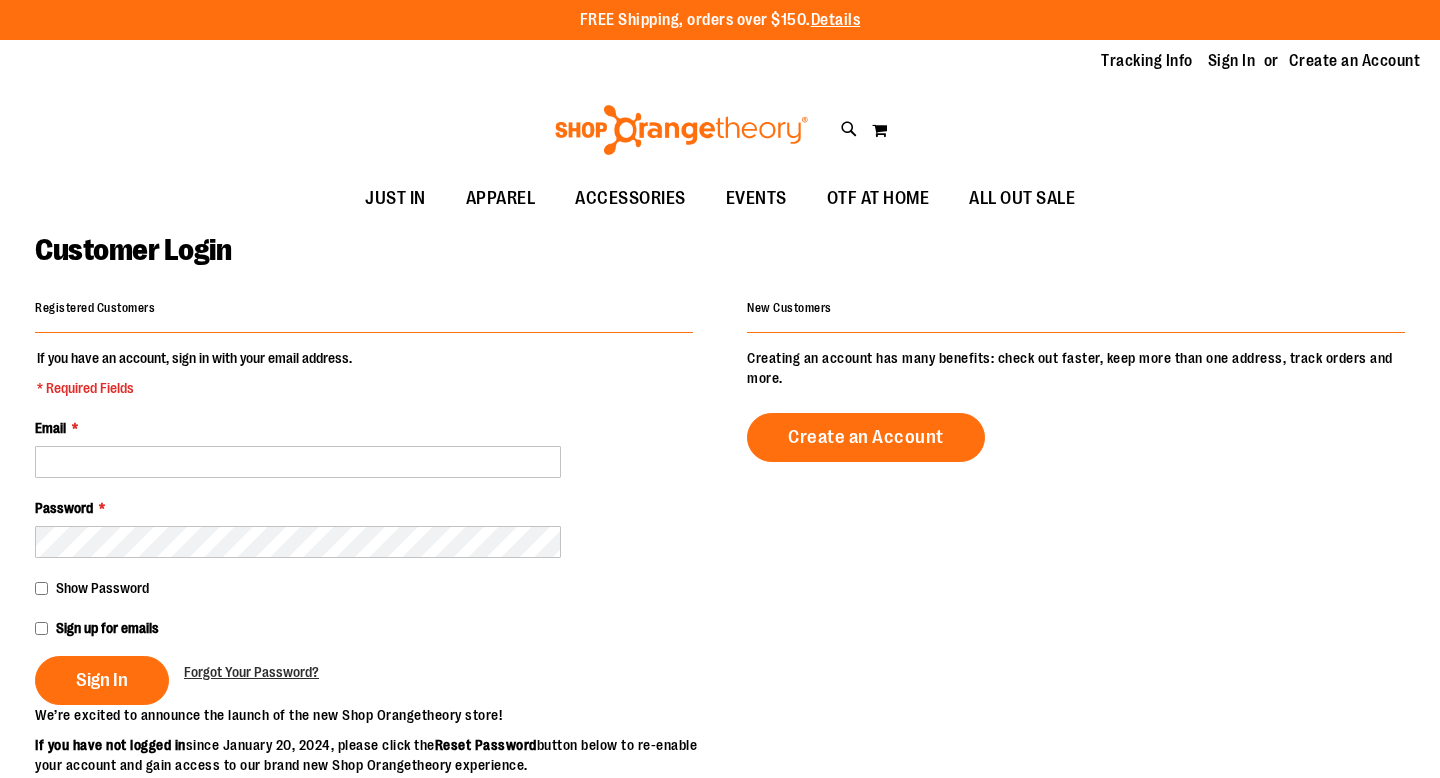 scroll, scrollTop: 0, scrollLeft: 0, axis: both 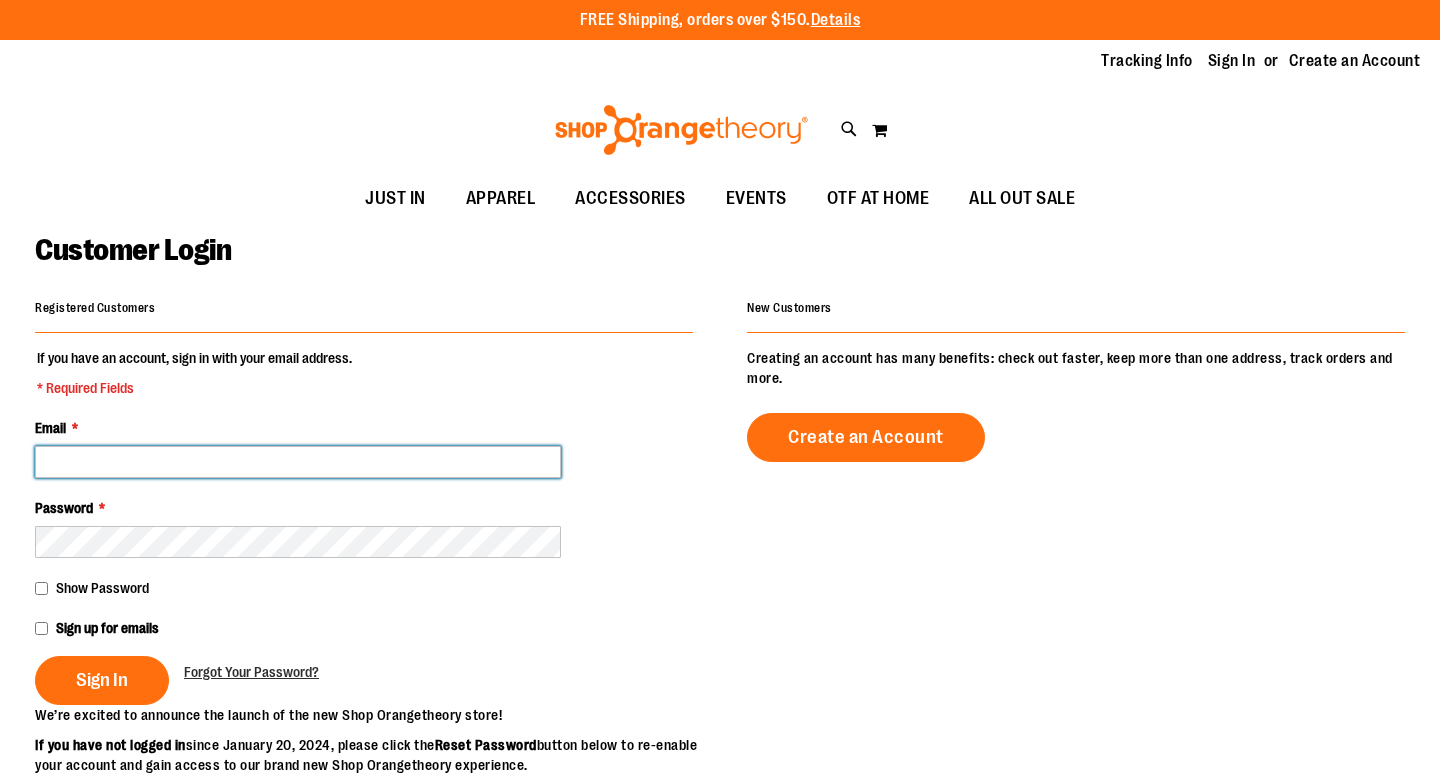 type on "**********" 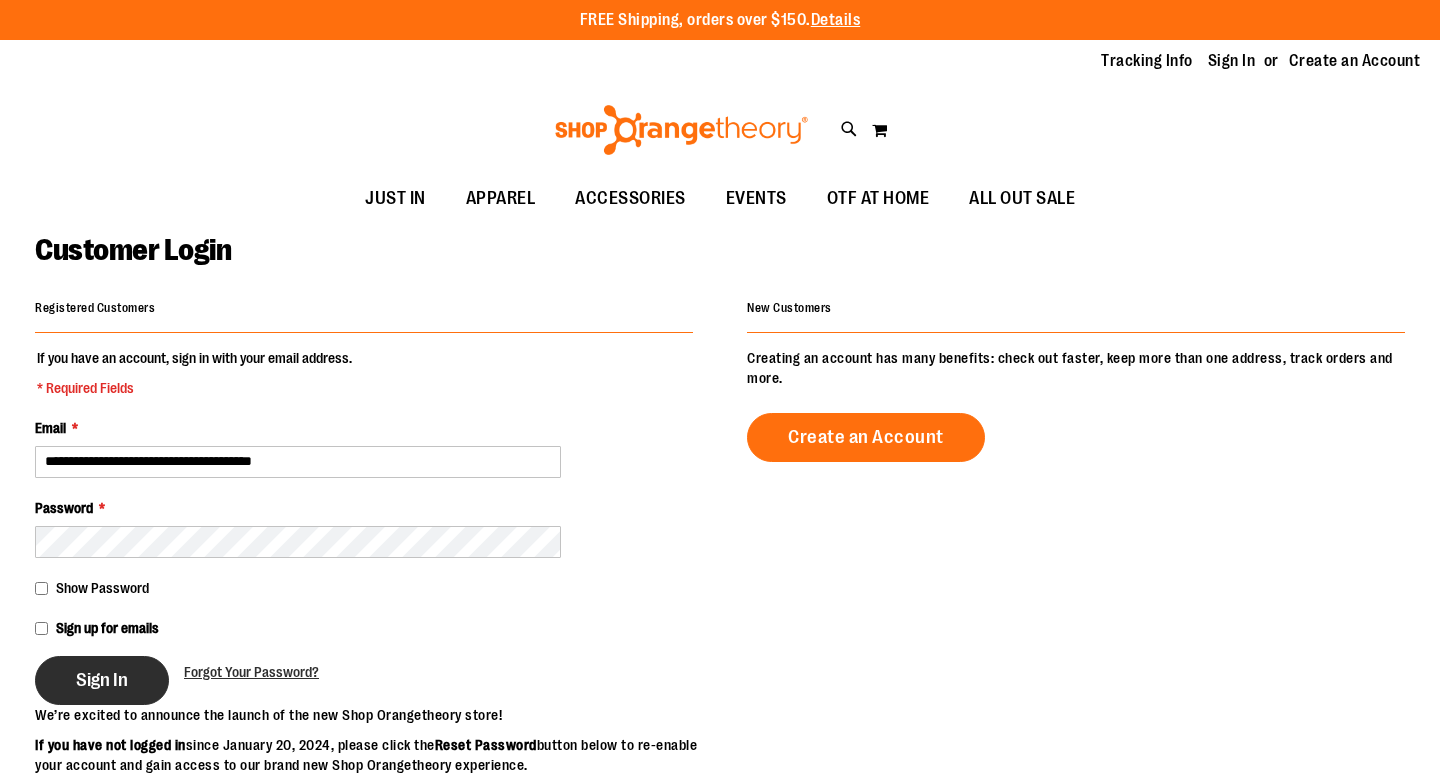 click on "Sign In" at bounding box center (102, 680) 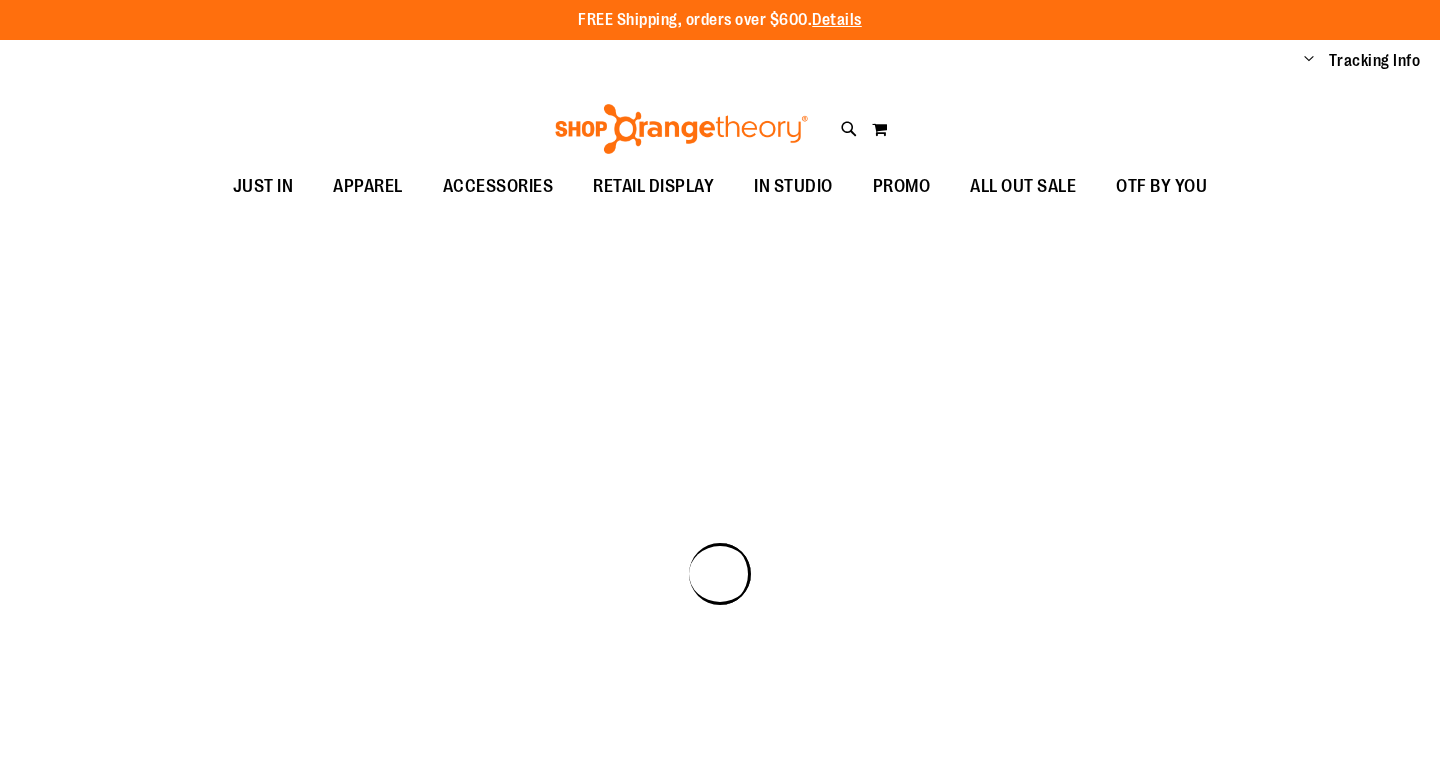 scroll, scrollTop: 0, scrollLeft: 0, axis: both 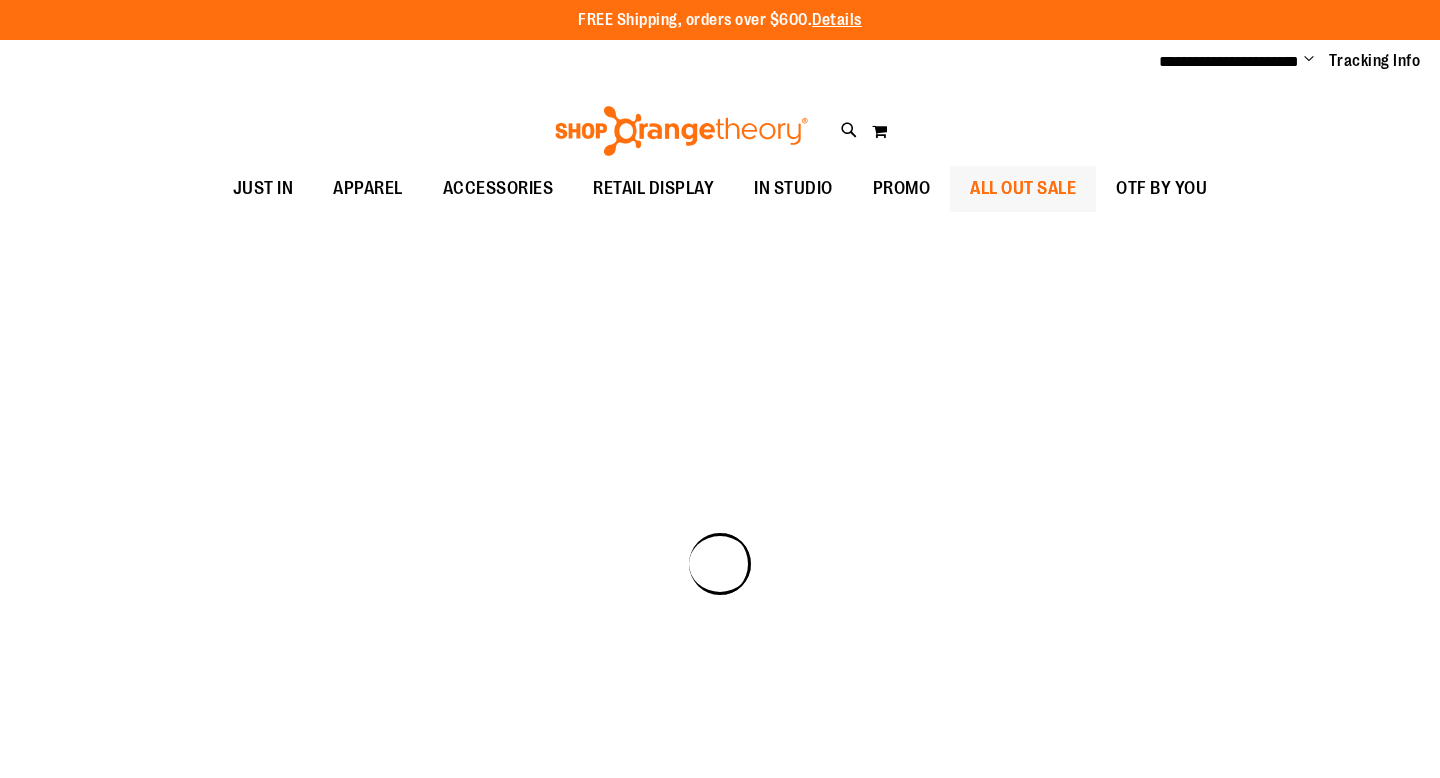 click on "ALL OUT SALE" at bounding box center (1023, 188) 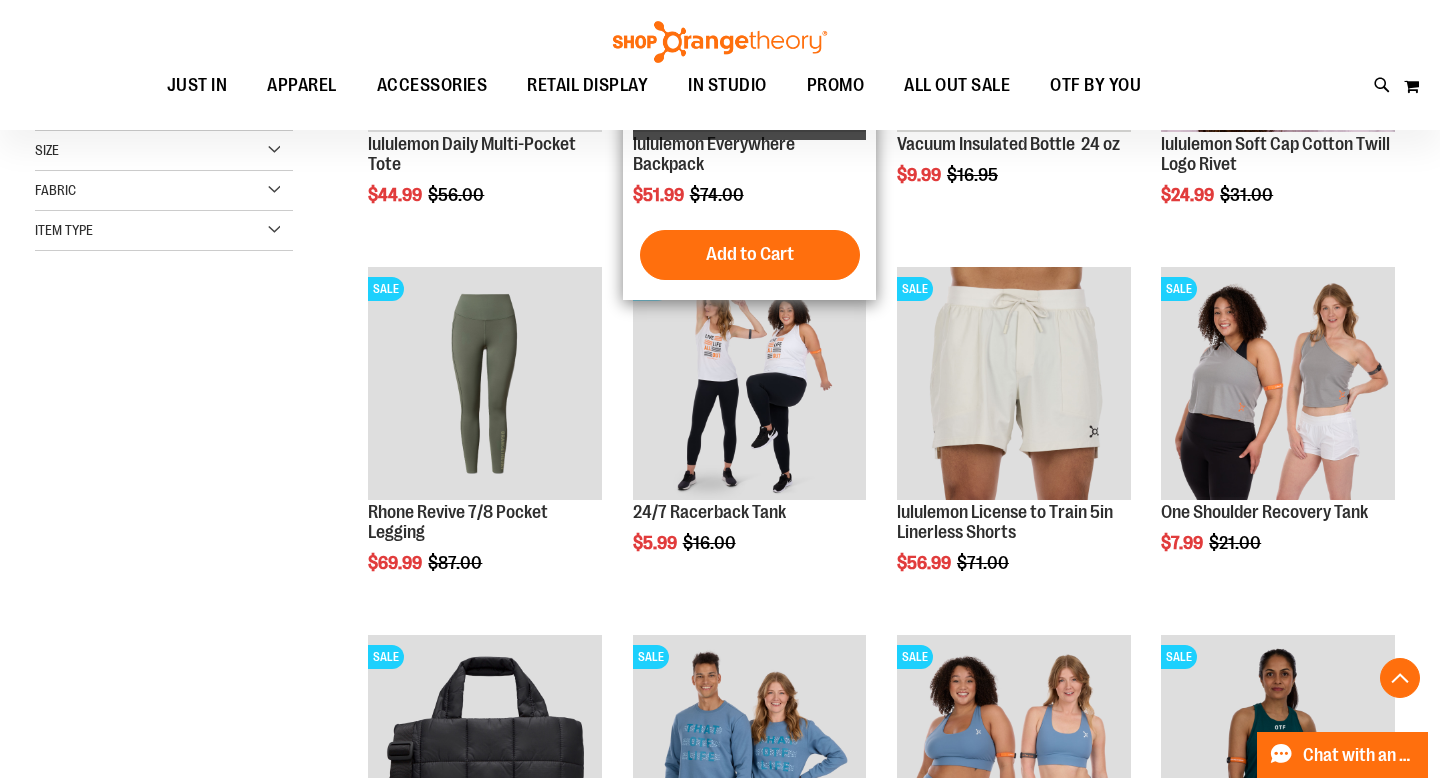 scroll, scrollTop: 0, scrollLeft: 0, axis: both 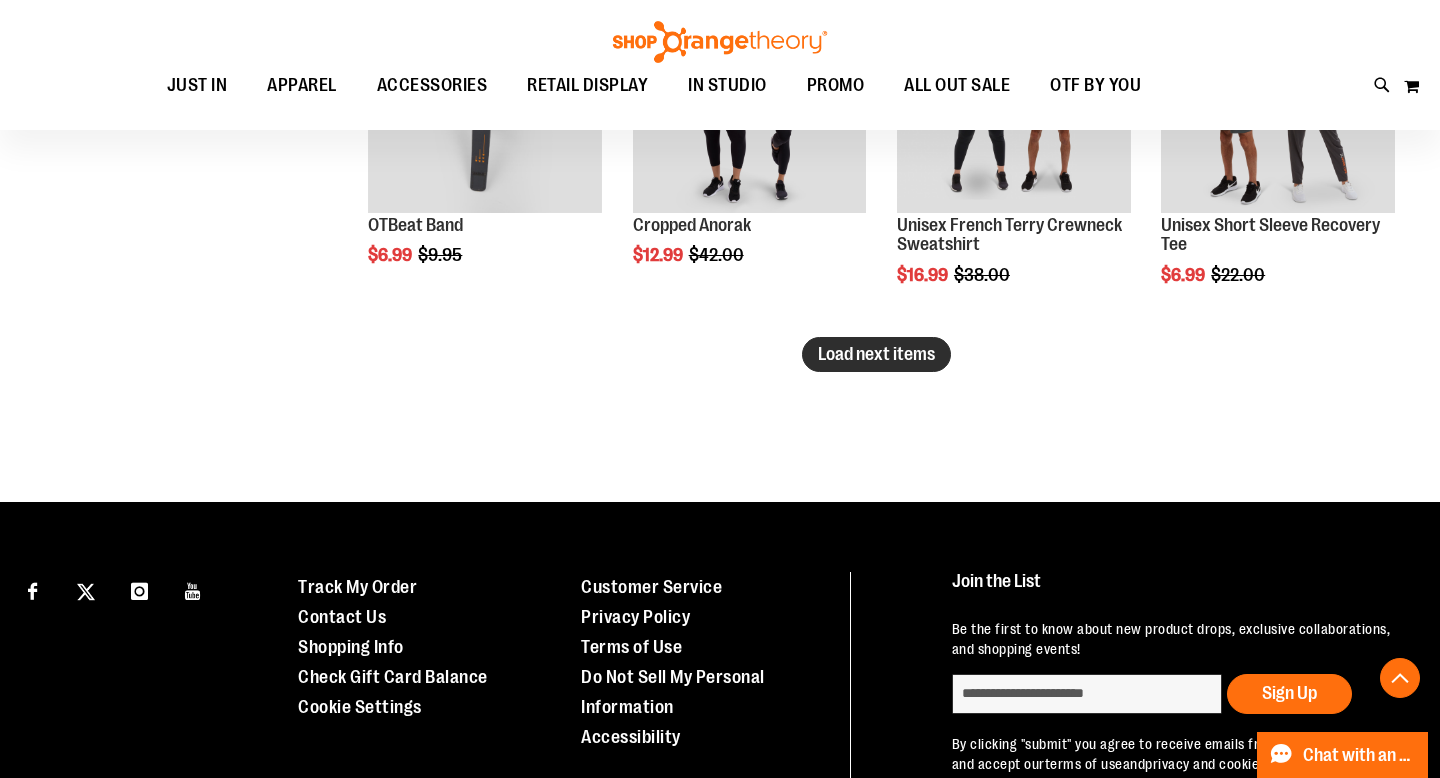 click on "Load next items" at bounding box center (876, 354) 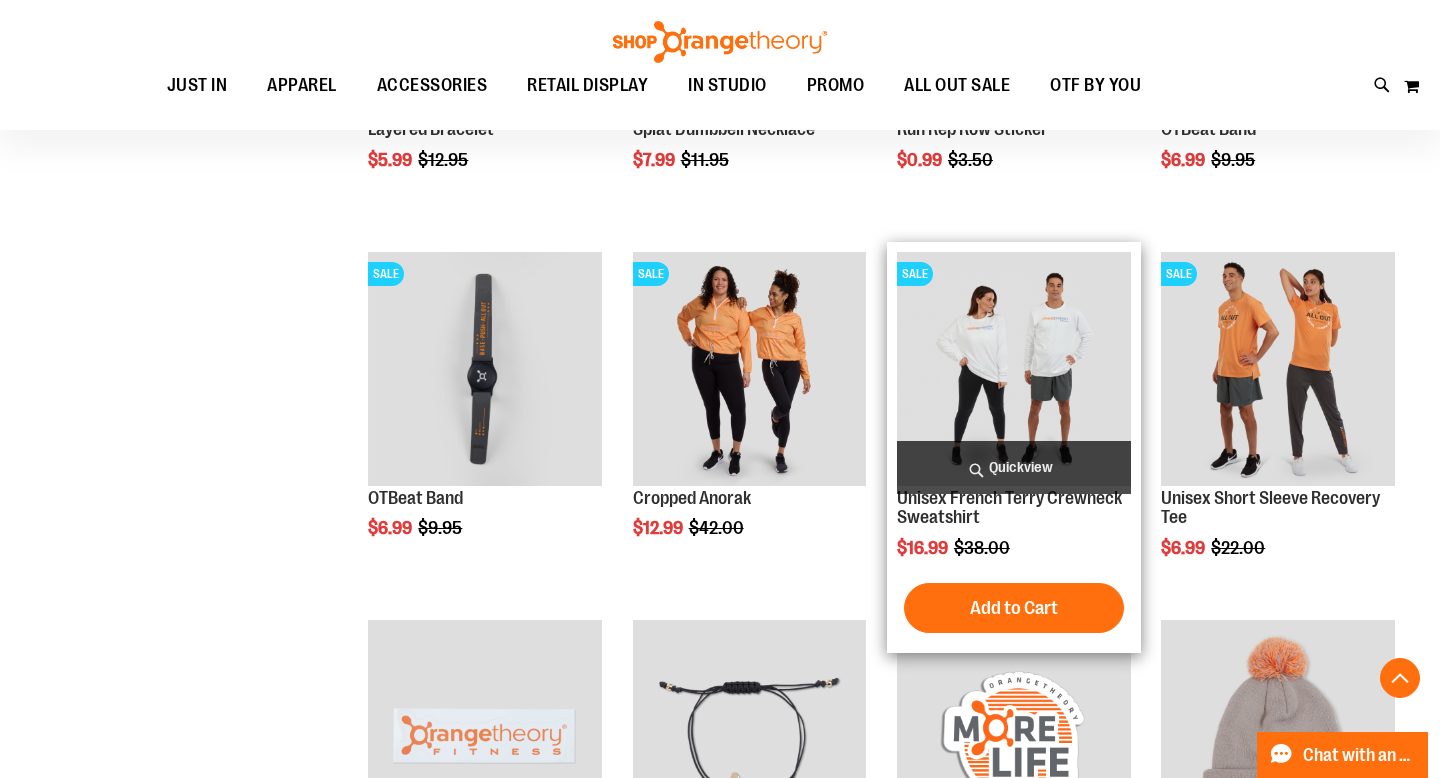 scroll, scrollTop: 3842, scrollLeft: 0, axis: vertical 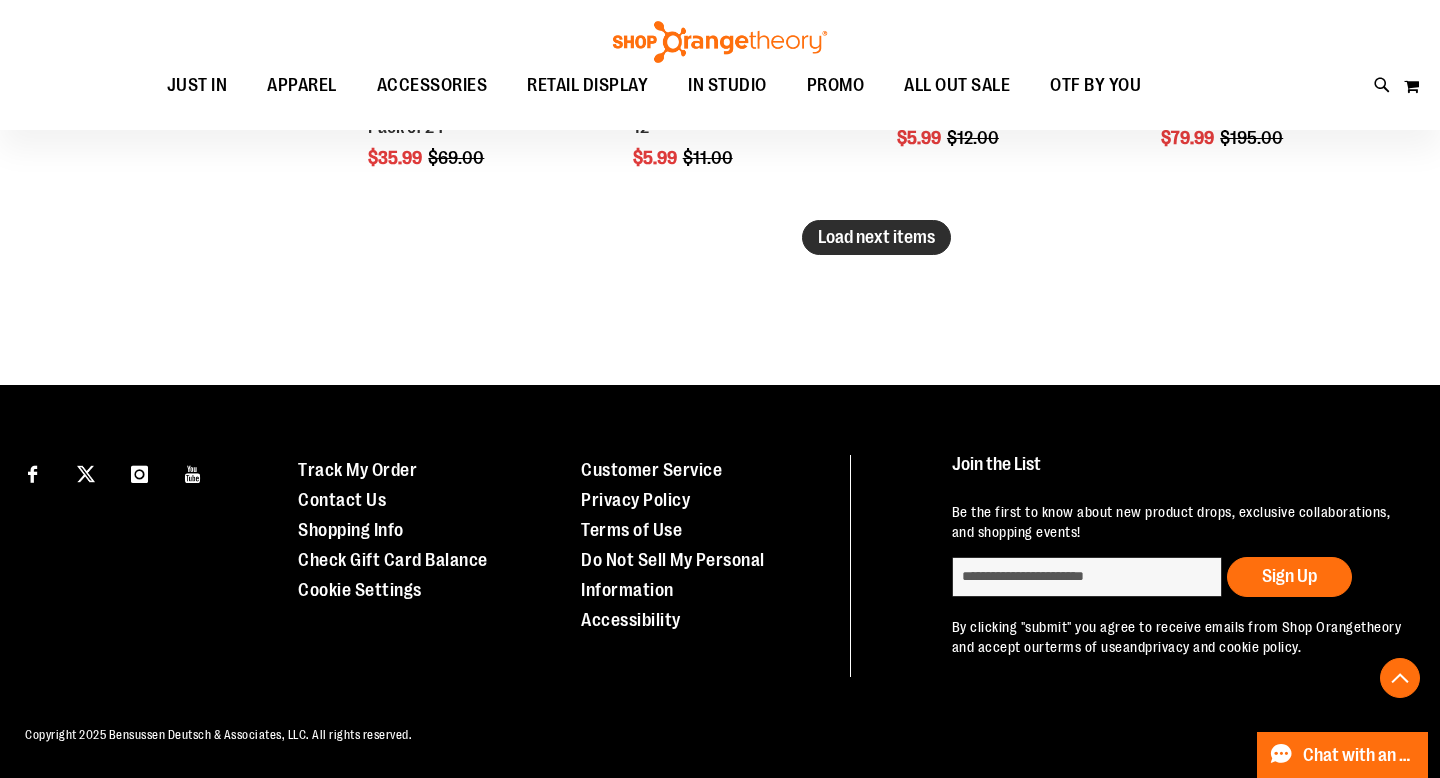 click on "Load next items" at bounding box center [876, 237] 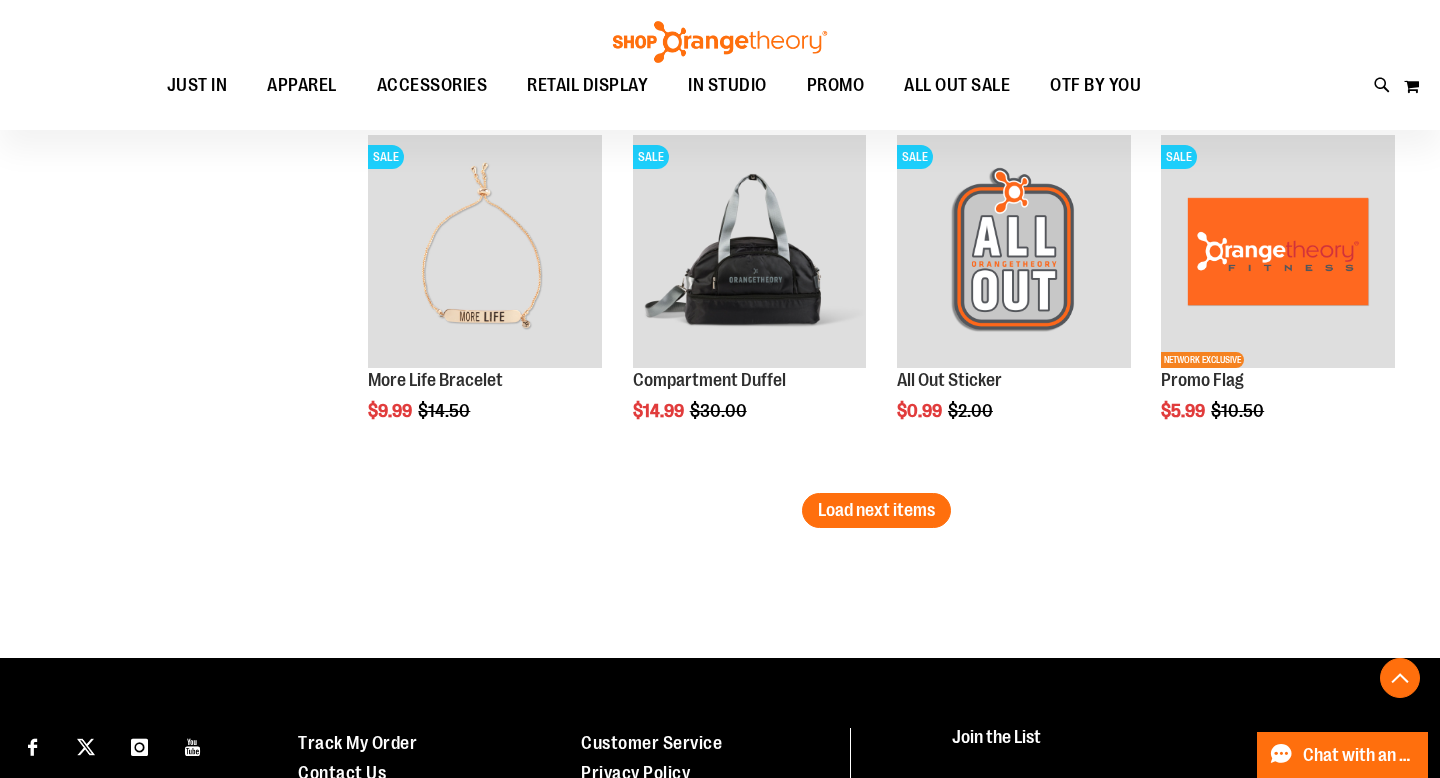 scroll, scrollTop: 5385, scrollLeft: 0, axis: vertical 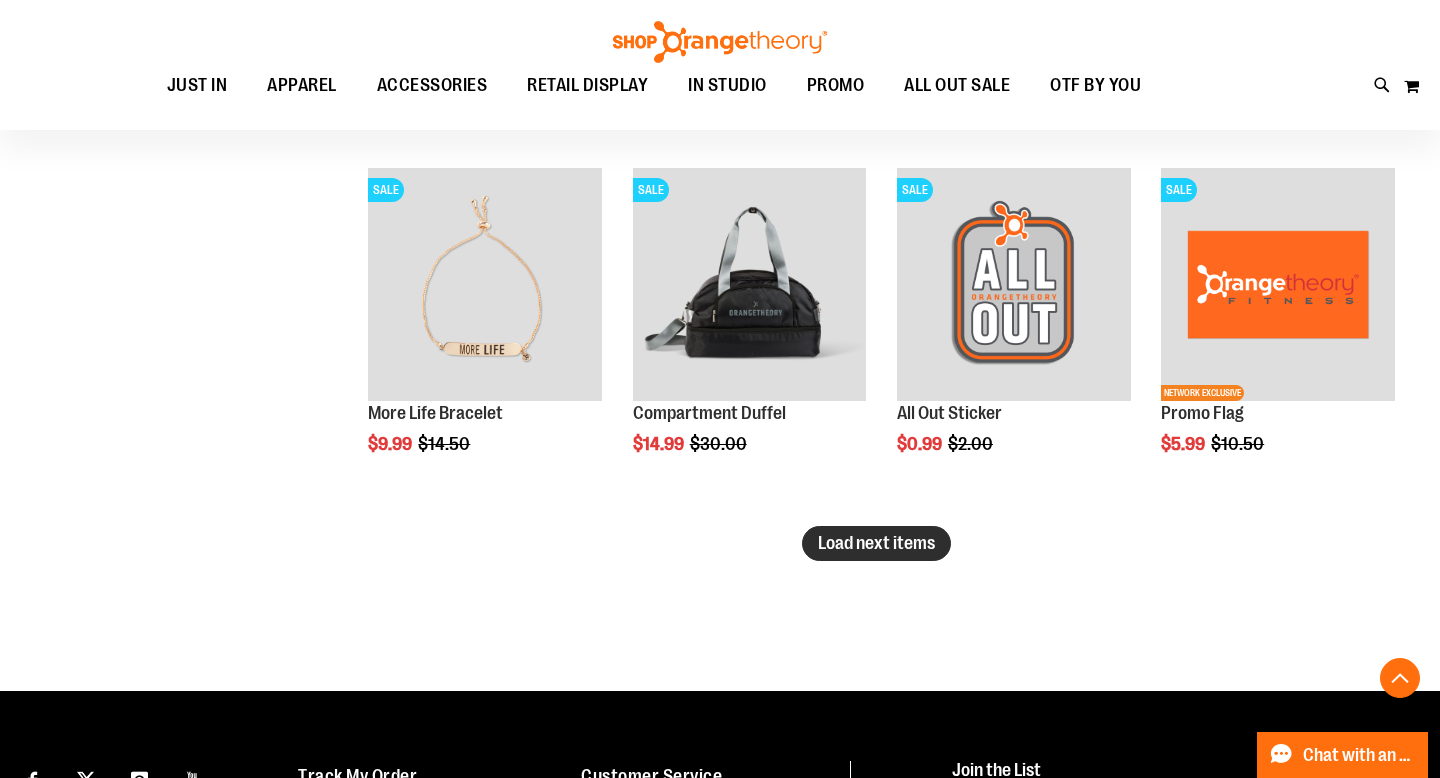 click on "Load next items" at bounding box center (876, 543) 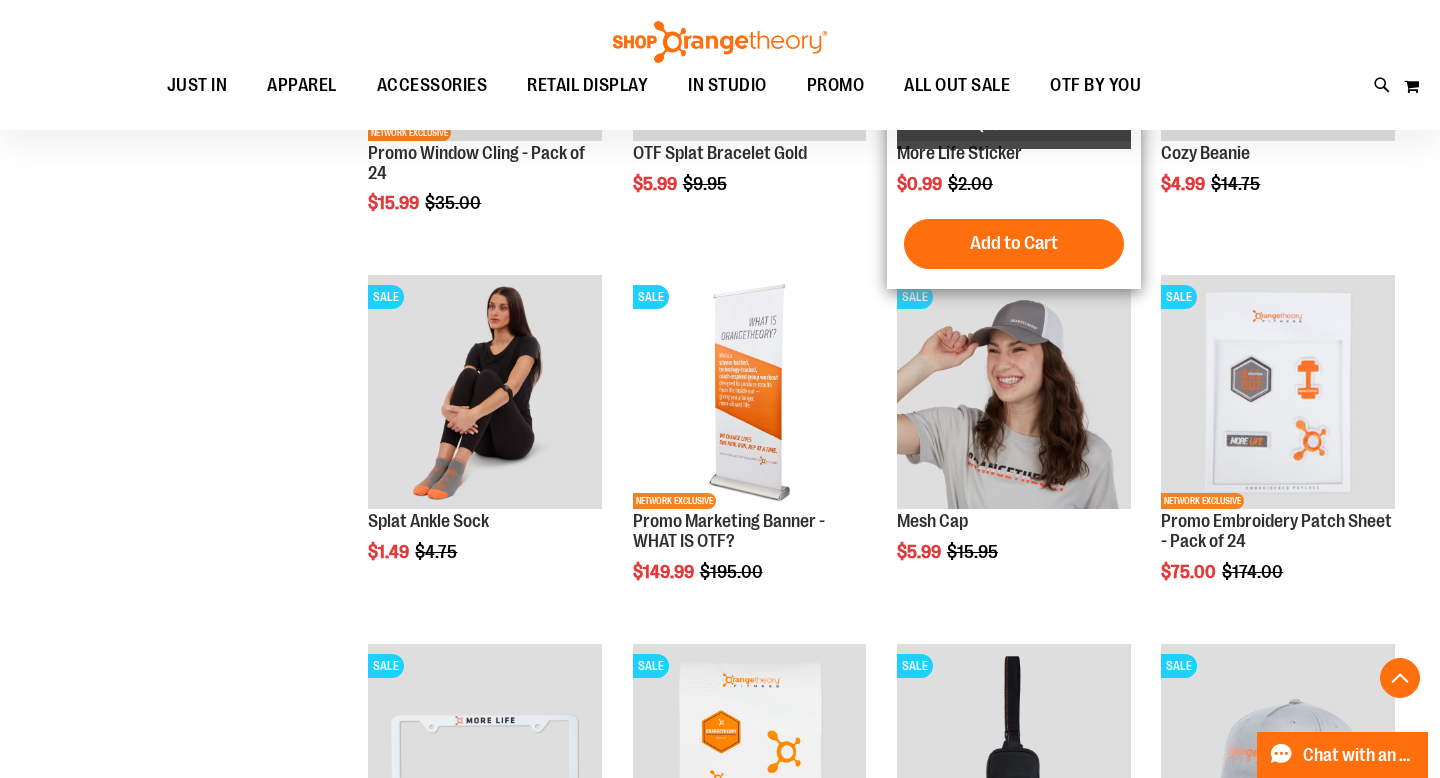scroll, scrollTop: 3238, scrollLeft: 0, axis: vertical 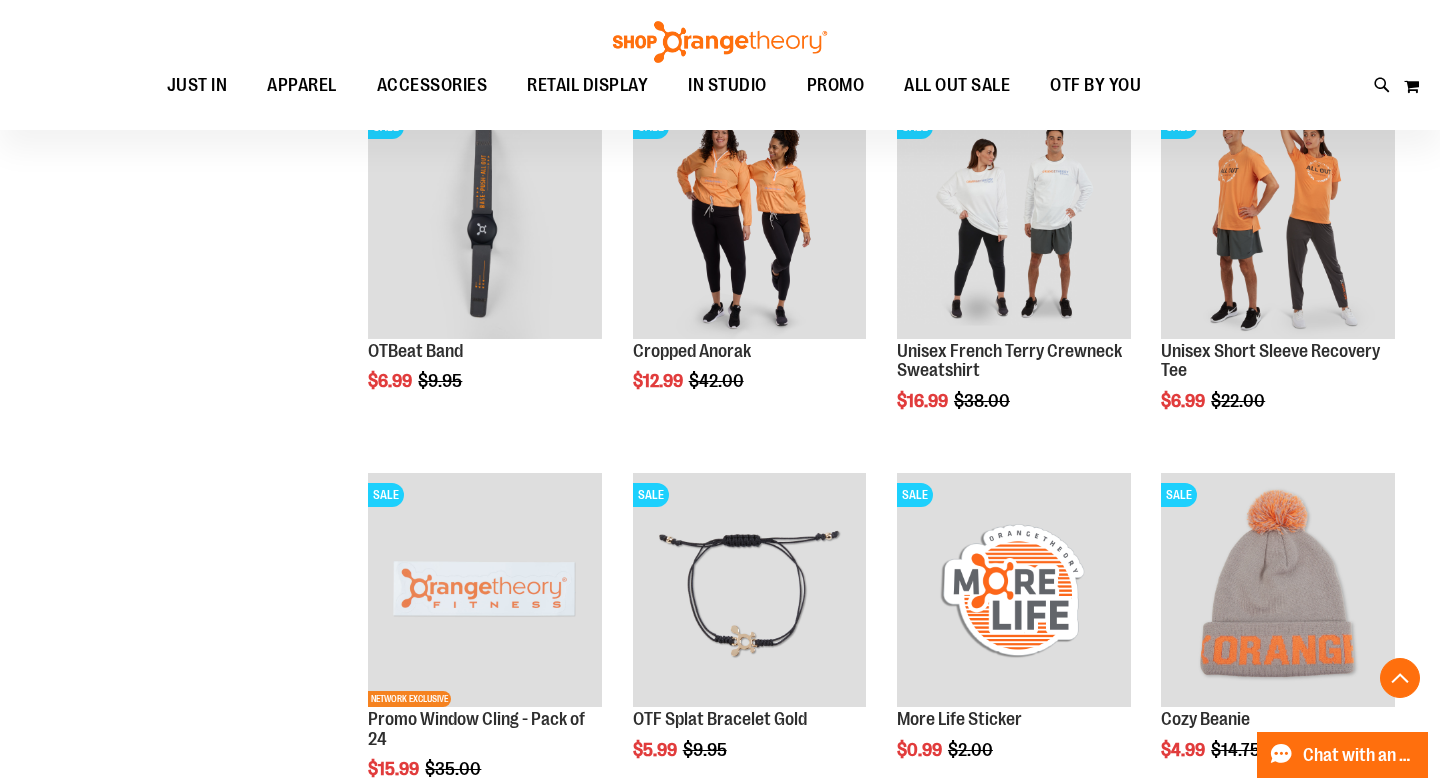 click on "Toggle Nav
Search
Popular Suggestions
Advanced Search" at bounding box center (720, 65) 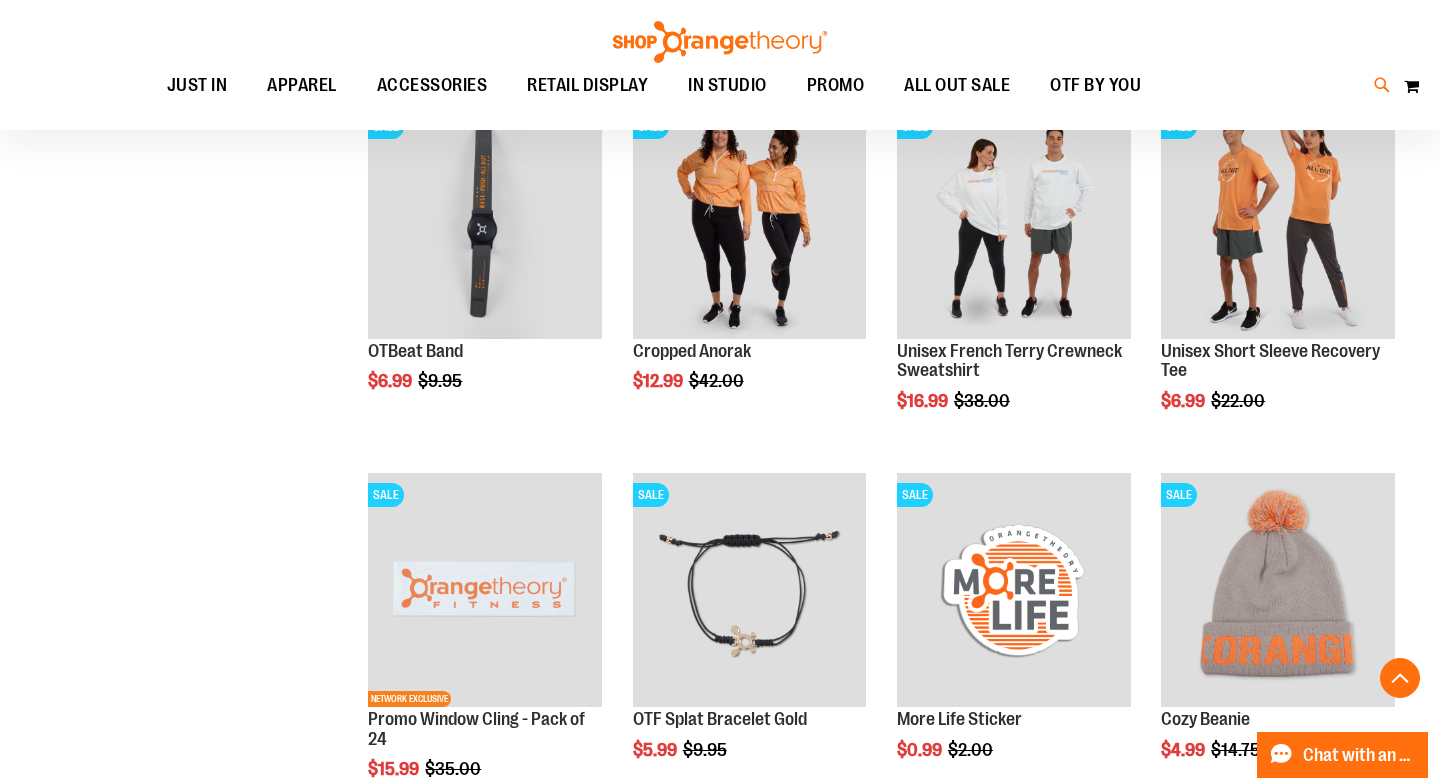click at bounding box center [1382, 85] 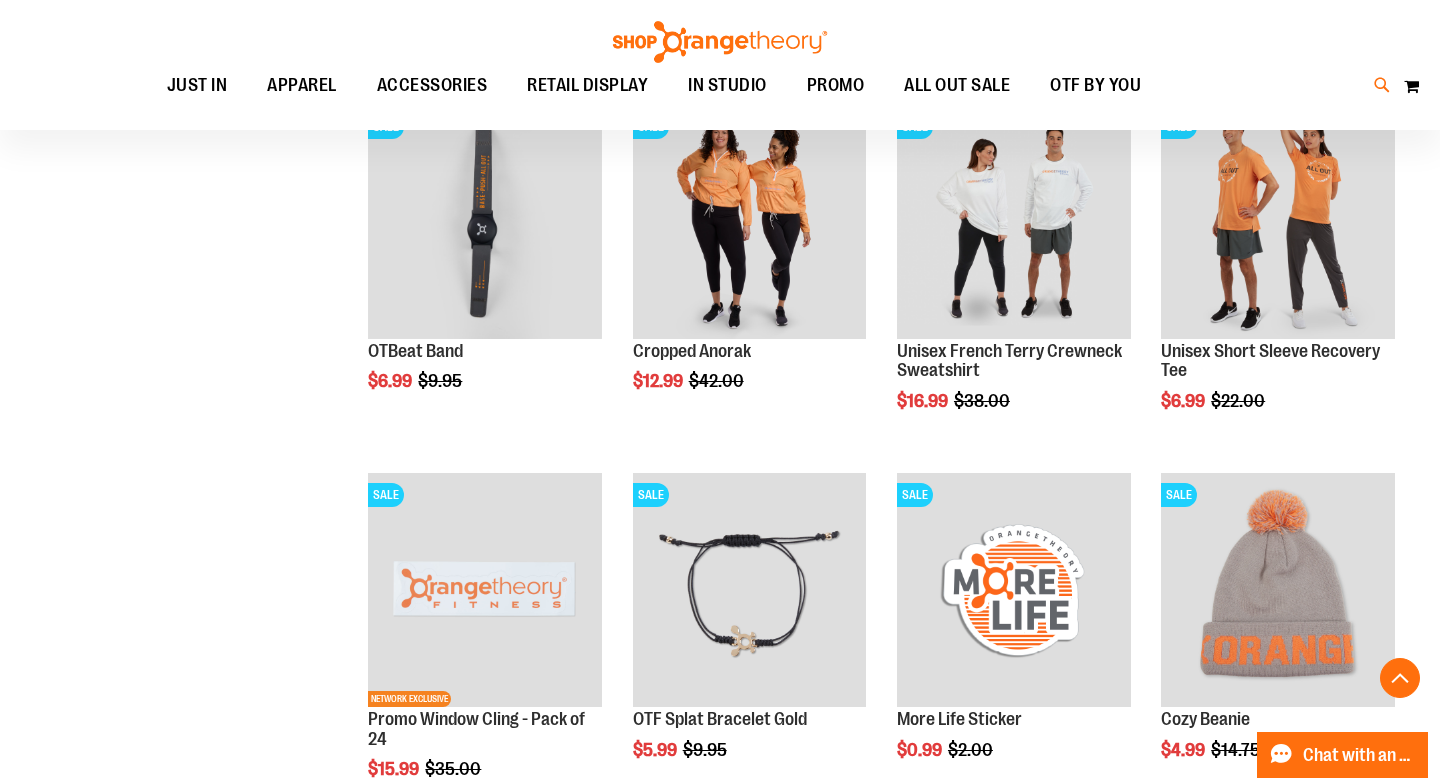 type on "**********" 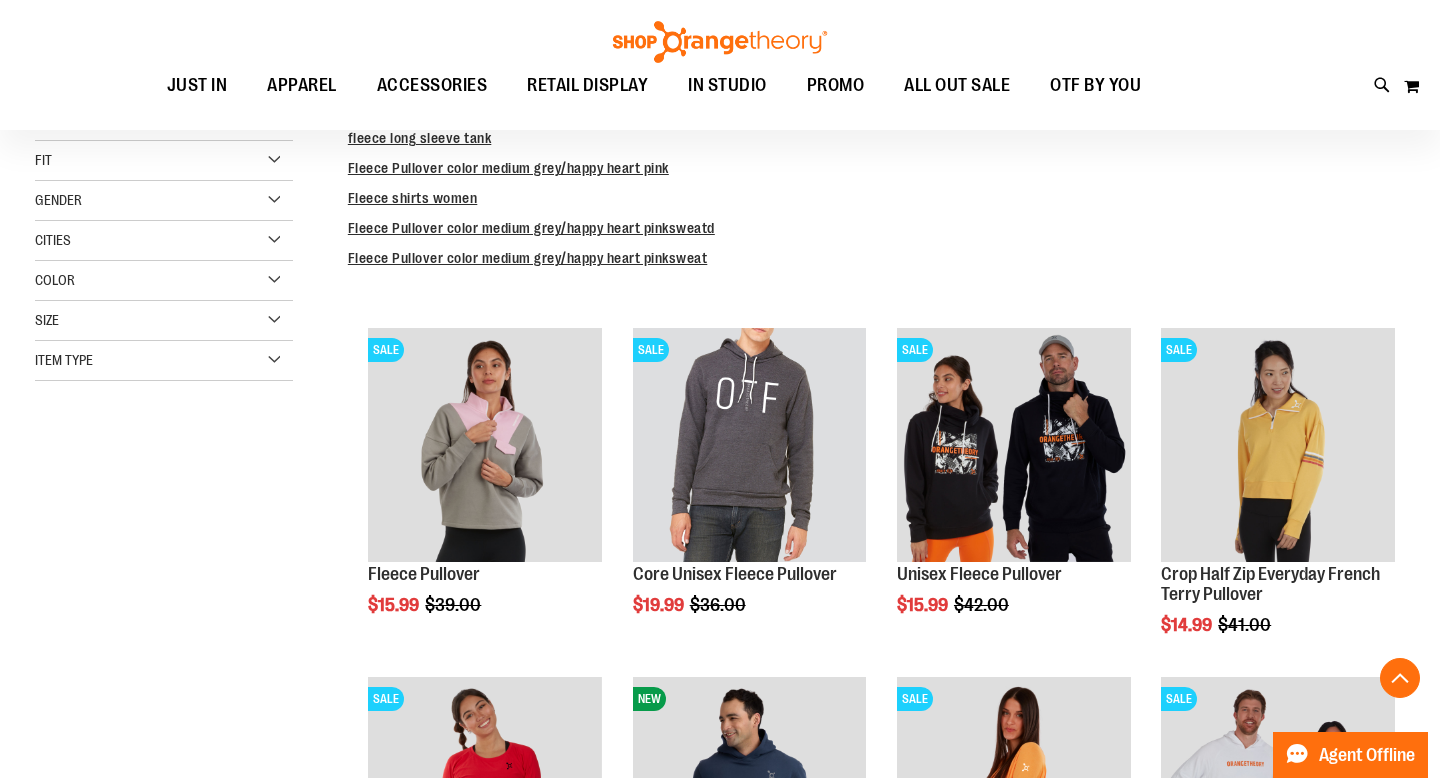 scroll, scrollTop: 333, scrollLeft: 0, axis: vertical 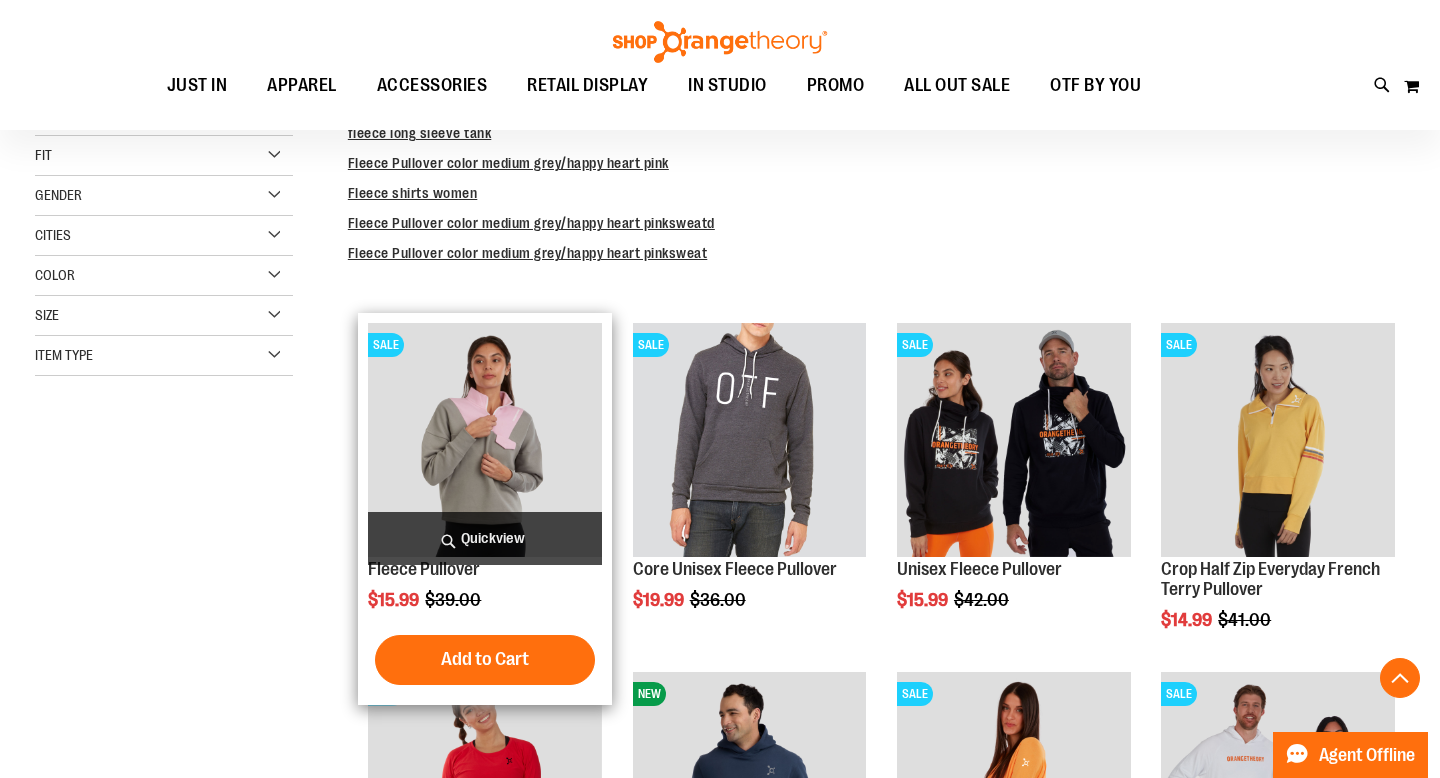 click at bounding box center (485, 440) 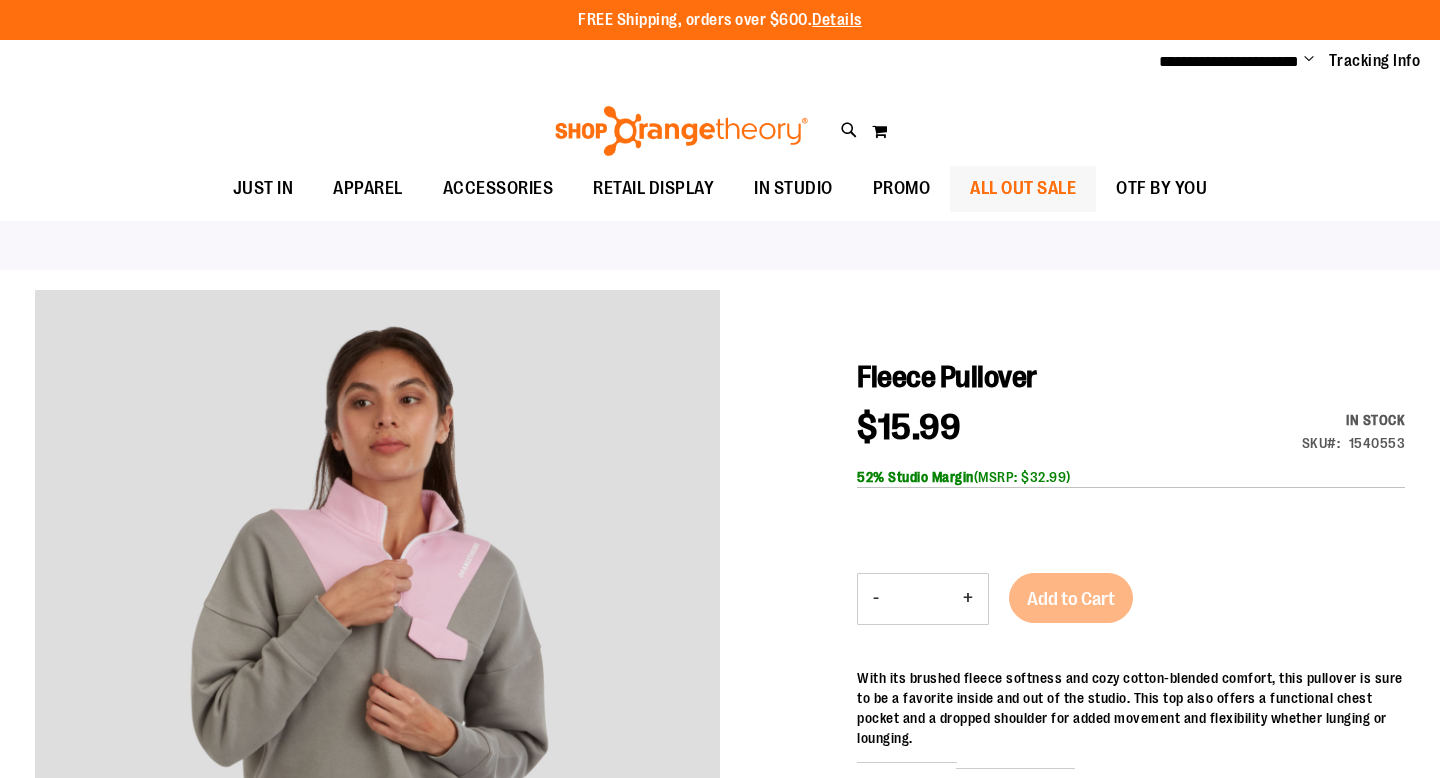 scroll, scrollTop: 0, scrollLeft: 0, axis: both 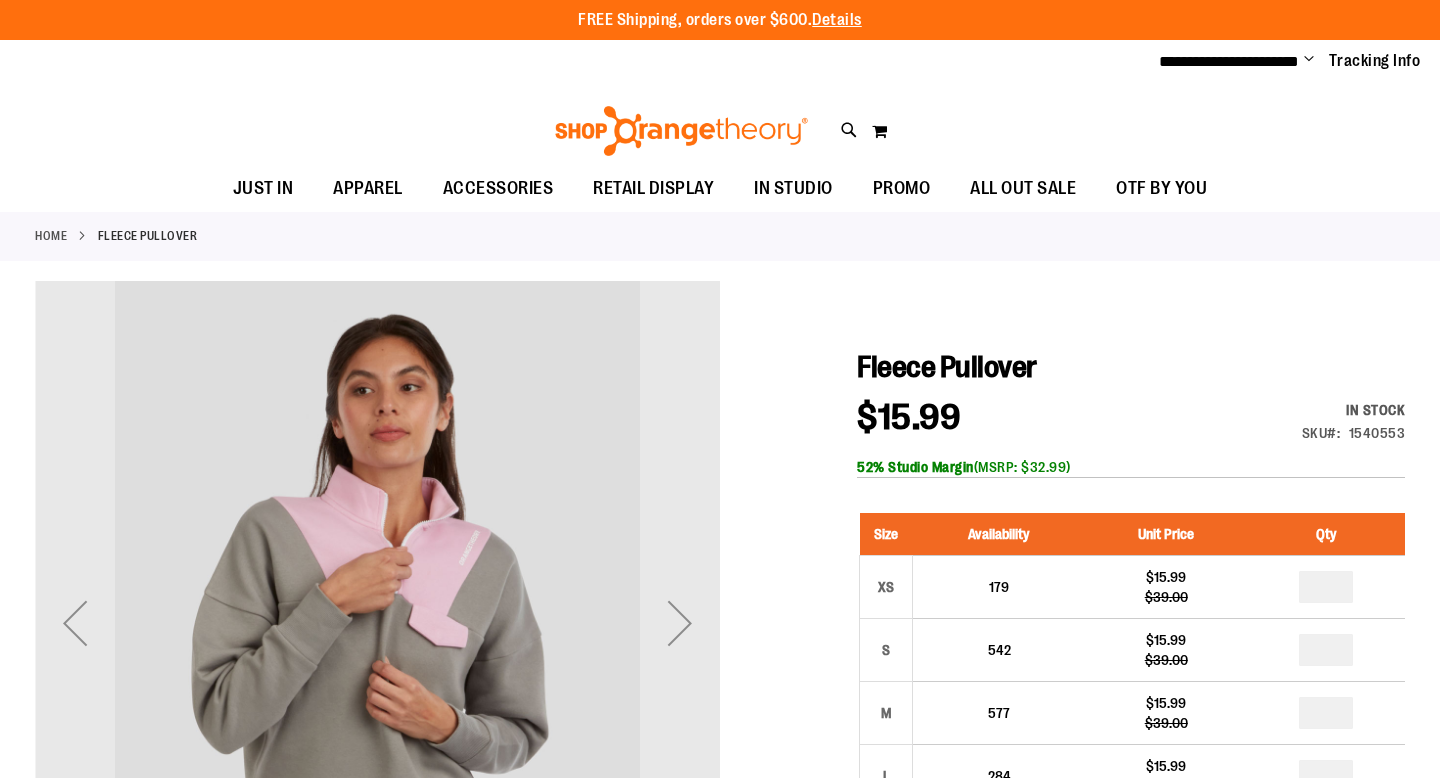 click on "Home
Fleece Pullover" at bounding box center (720, 236) 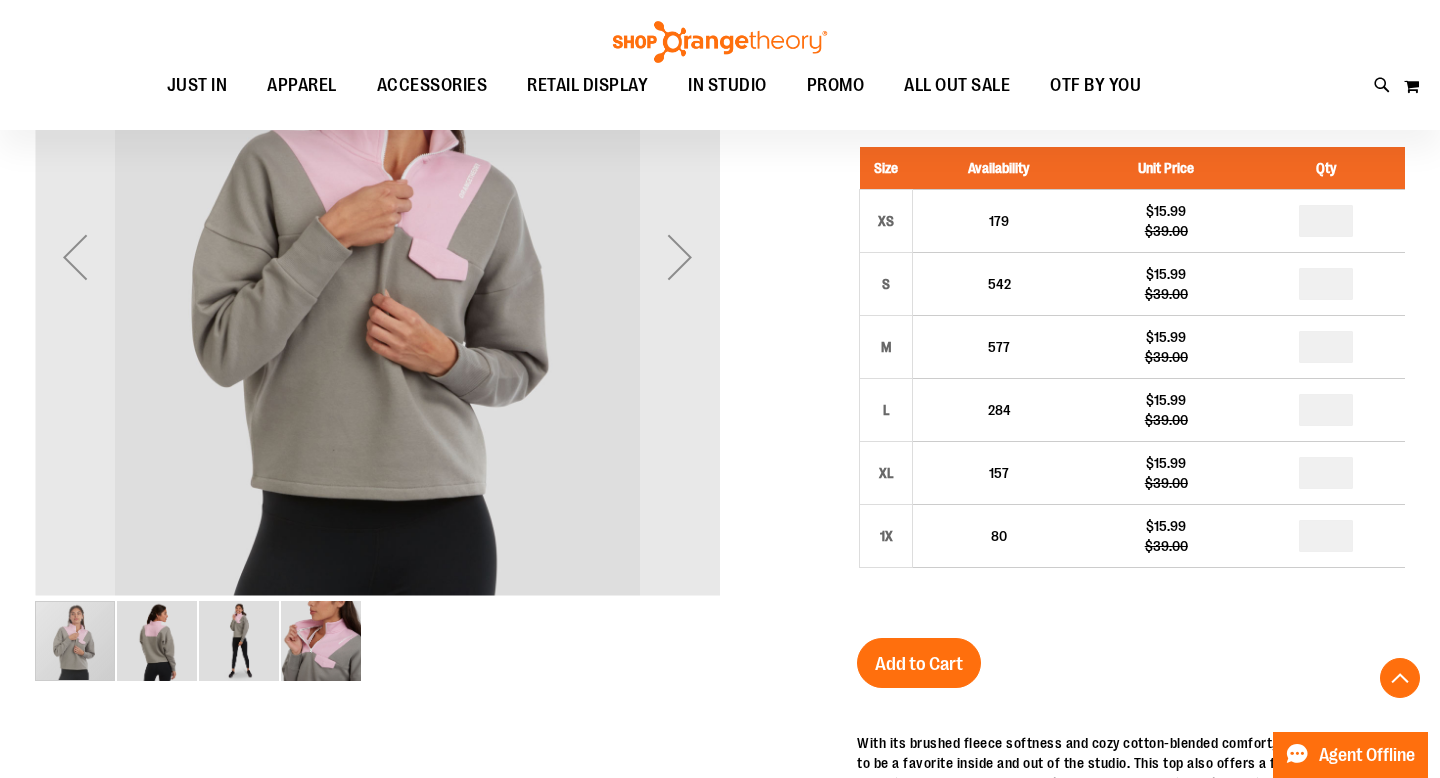 scroll, scrollTop: 360, scrollLeft: 0, axis: vertical 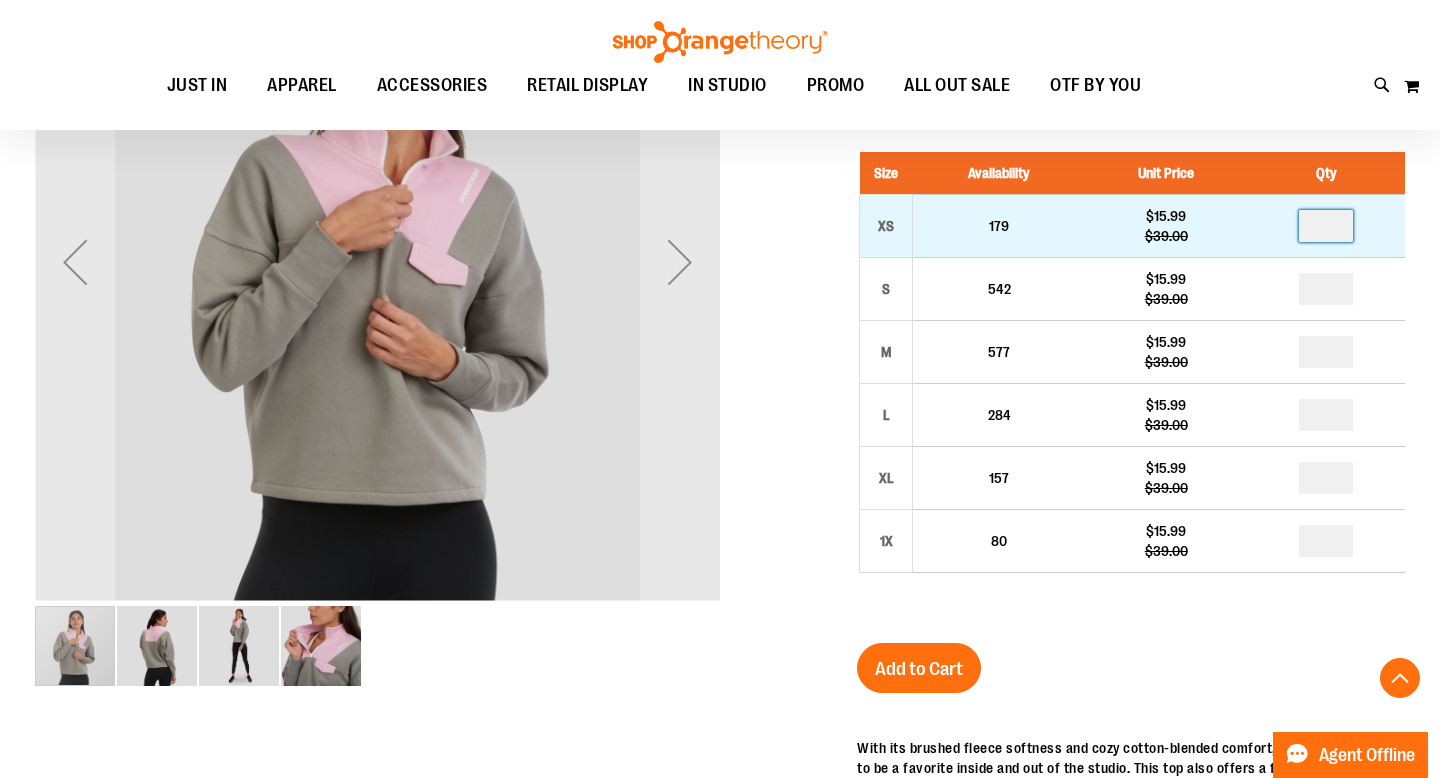 click at bounding box center (1326, 226) 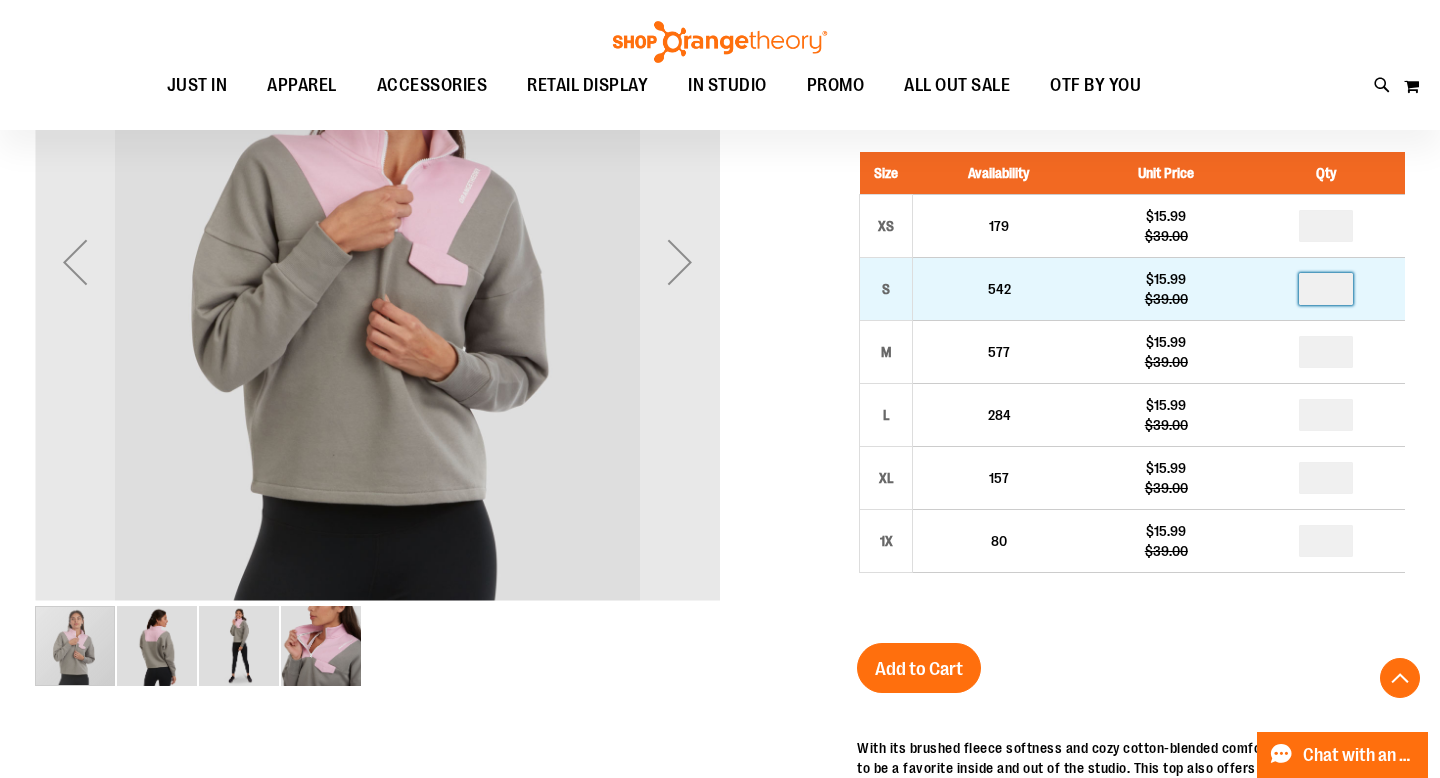 type on "*" 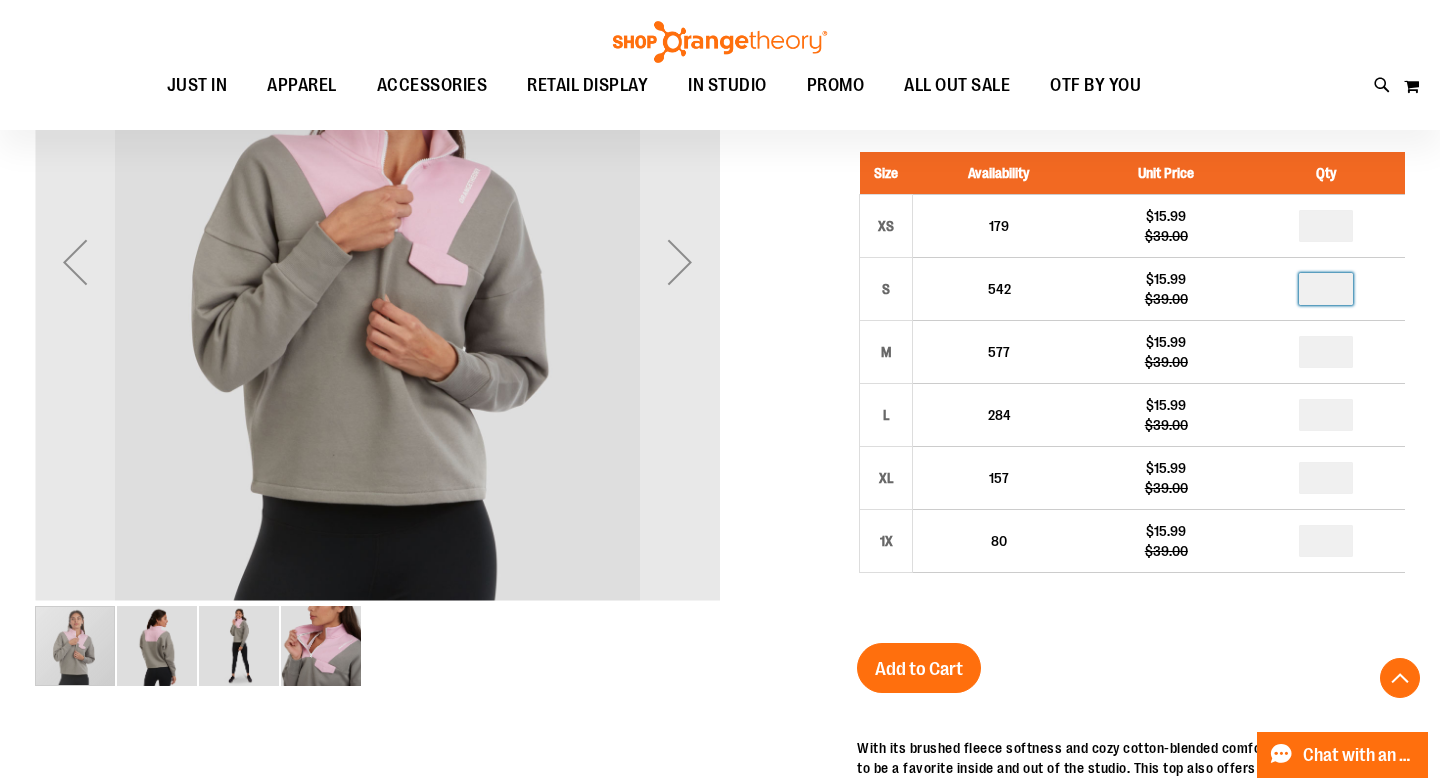 click on "Size
Availability
Unit Price
Qty
XS
[NUMBER]
[PRICE]
[PRICE]
*
S
[NUMBER]
* M" at bounding box center (1131, 377) 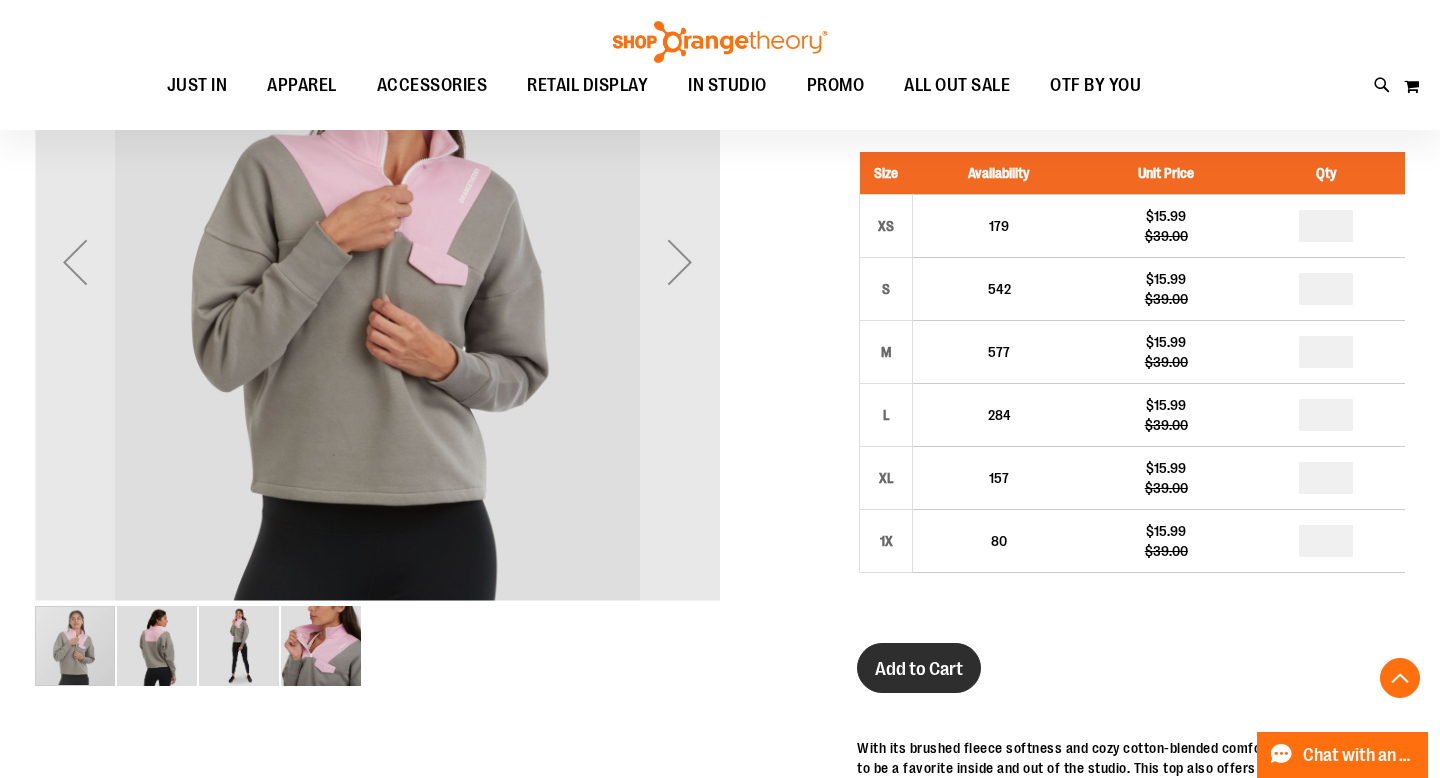click on "Add to Cart" at bounding box center (919, 669) 